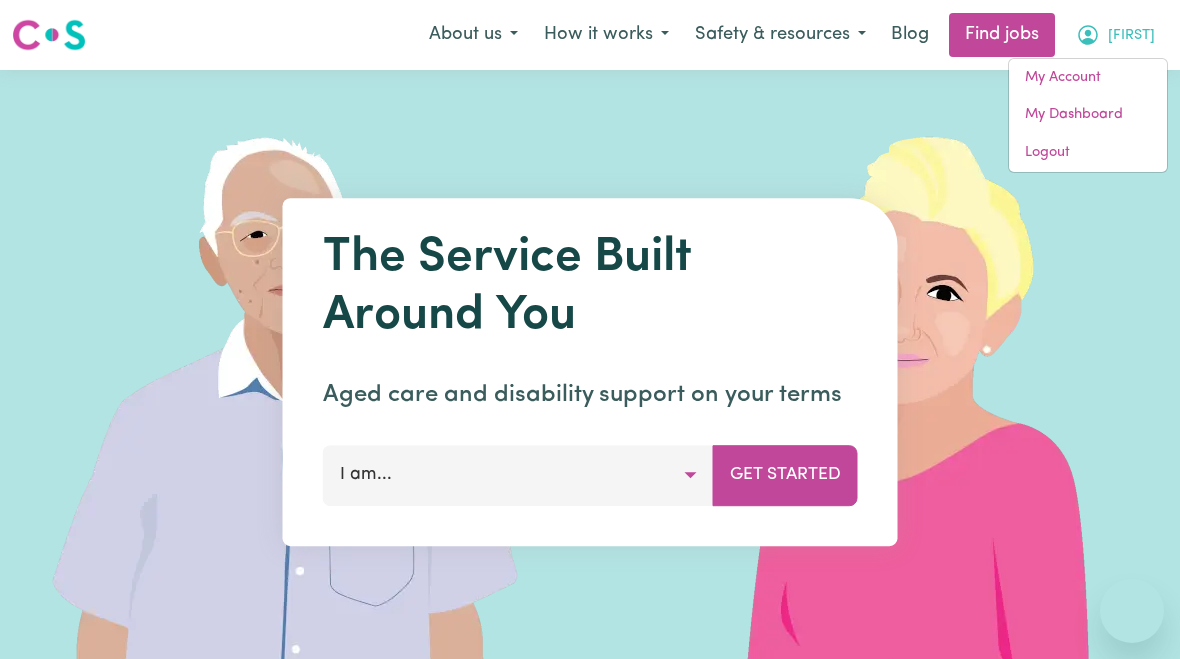 scroll, scrollTop: 0, scrollLeft: 0, axis: both 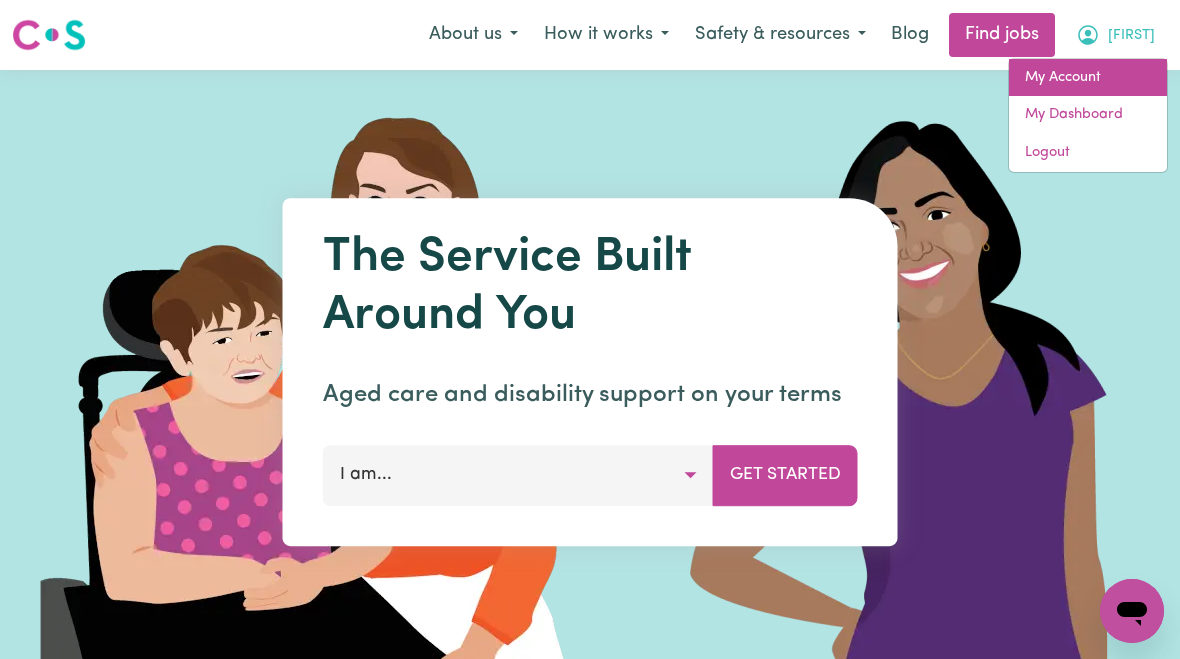 click on "My Account" at bounding box center [1088, 78] 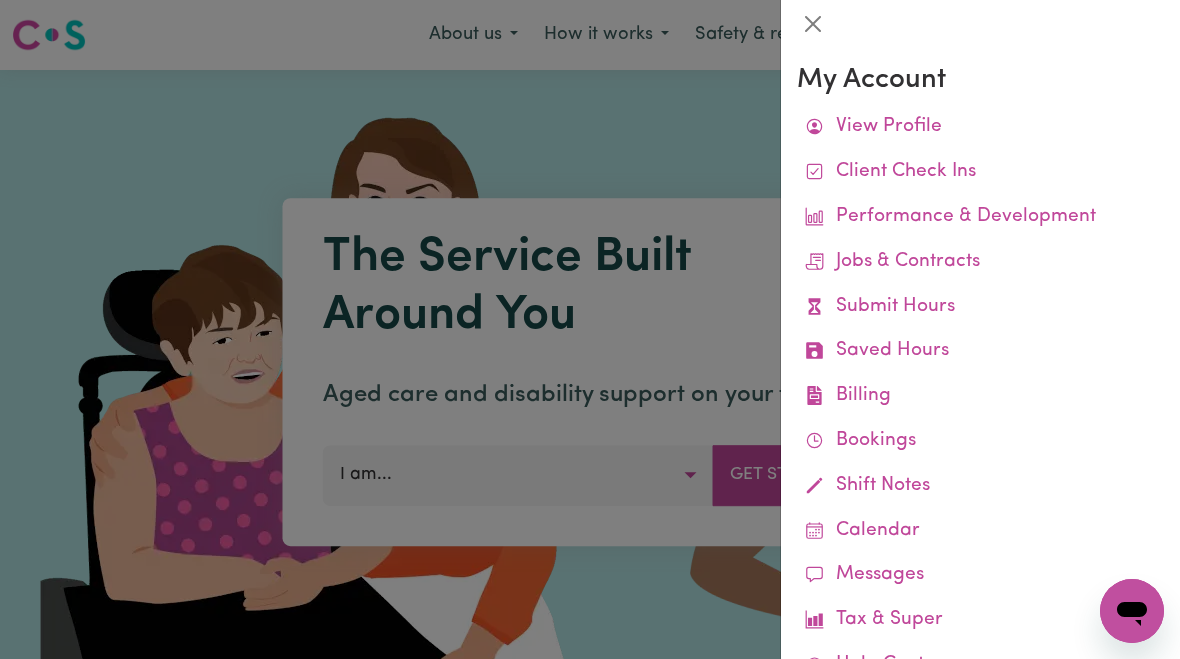 click on "Submit Hours" at bounding box center [980, 307] 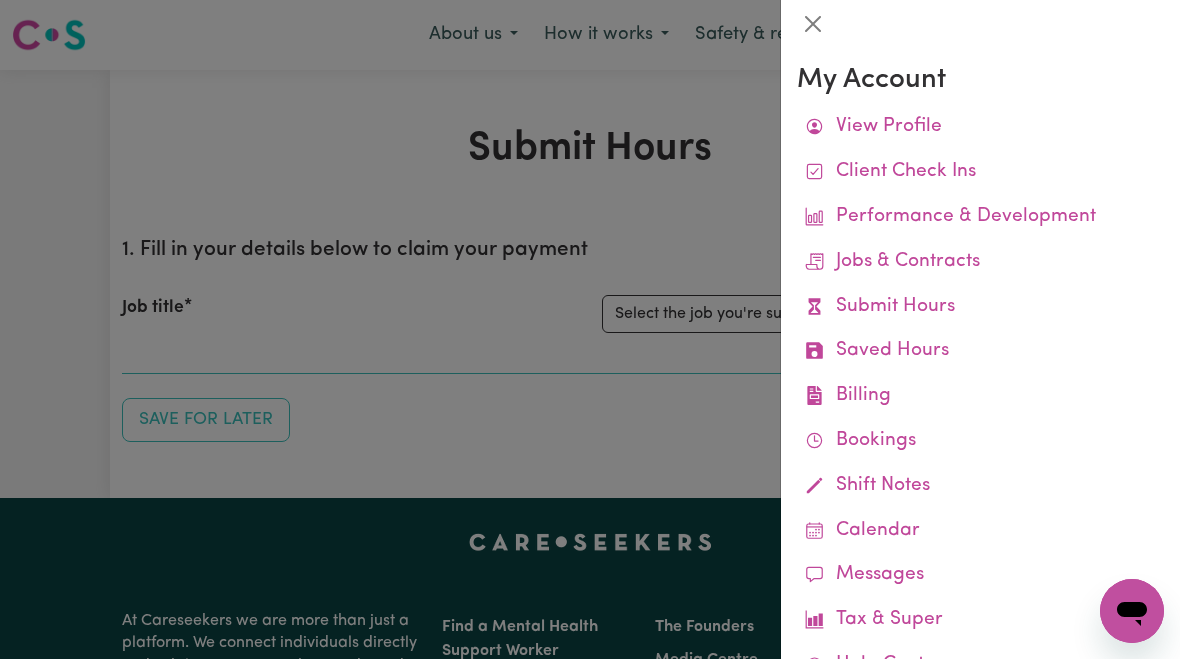 click at bounding box center (590, 329) 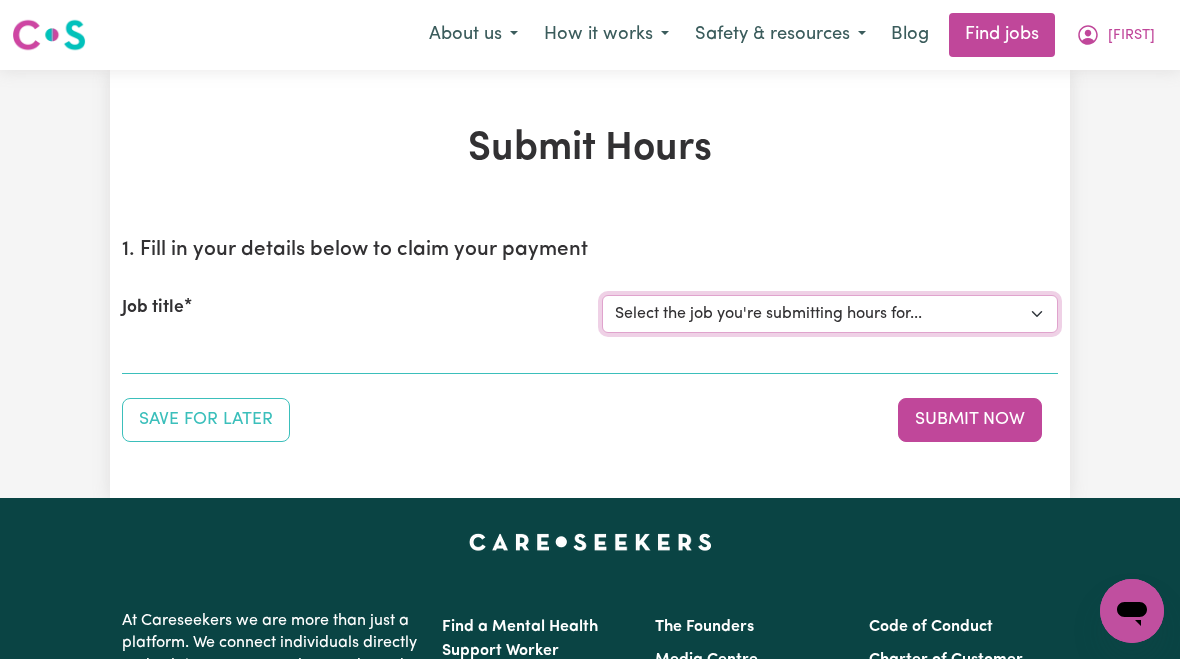 click on "Select the job you're submitting hours for... [[FIRST] [LAST]] Female Support Worker Needed Wednesday And Thursday - Wantirna, VIC," at bounding box center [830, 314] 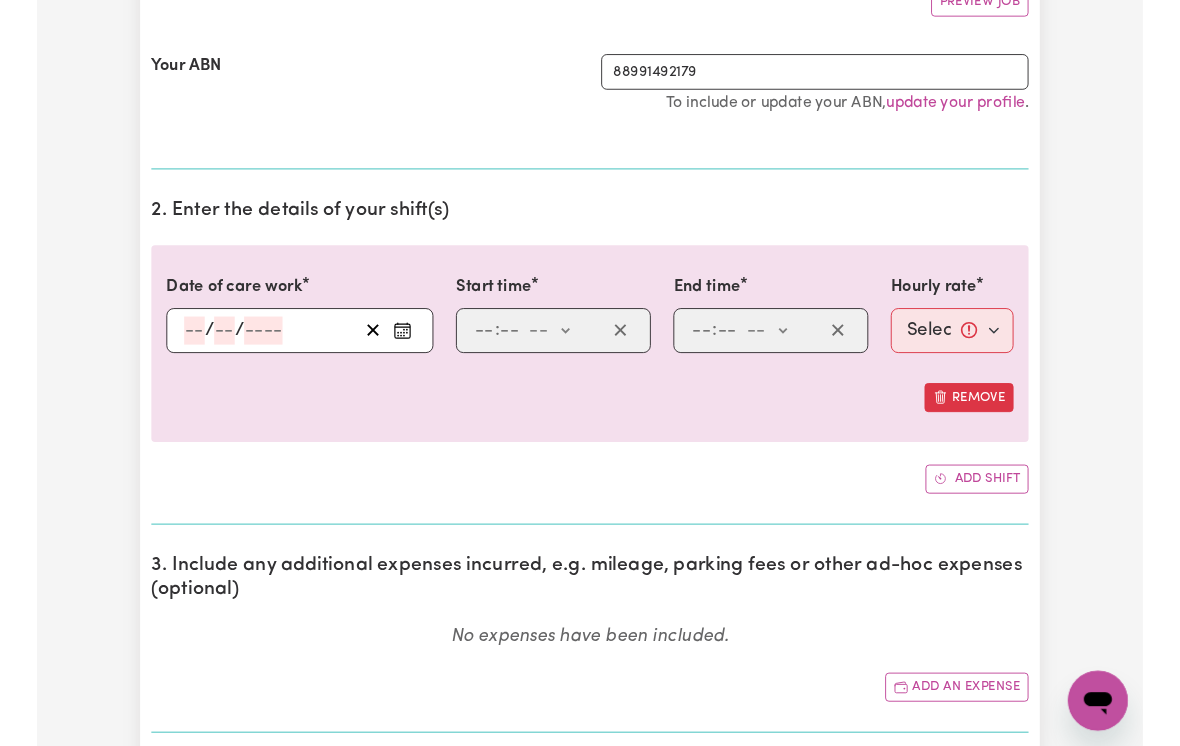 scroll, scrollTop: 401, scrollLeft: 0, axis: vertical 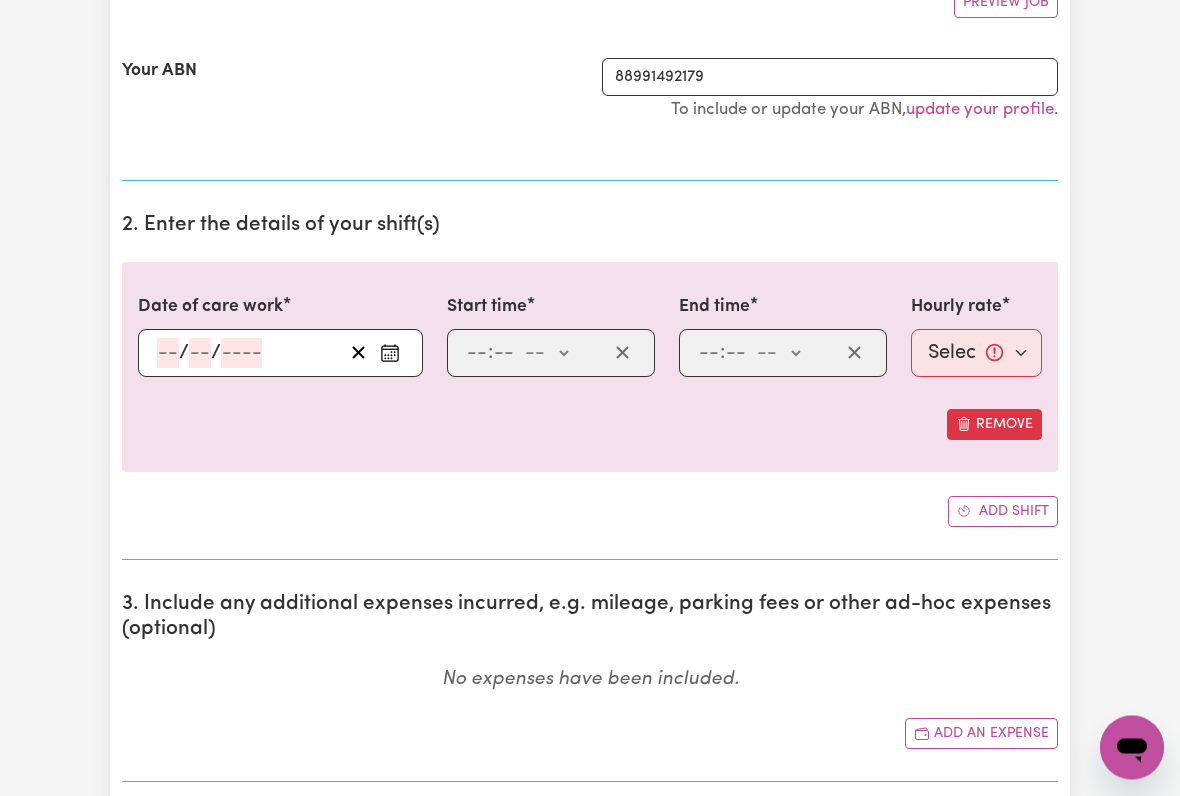 click 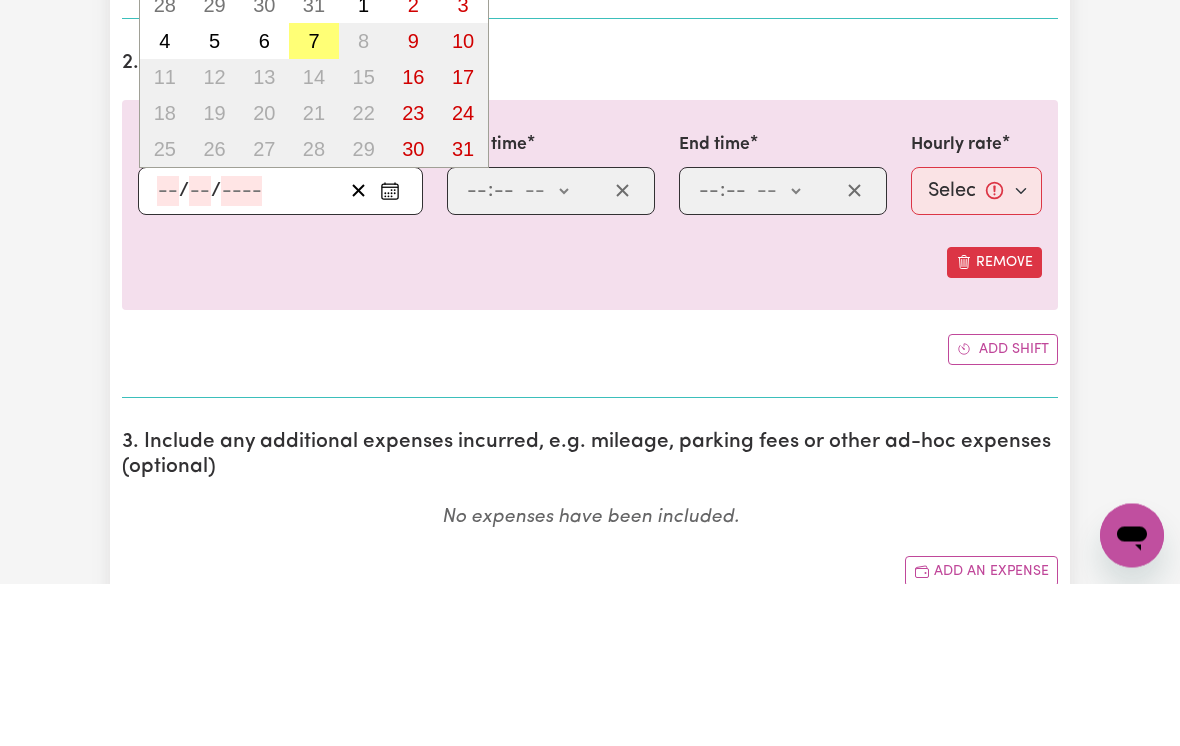 click on "7" at bounding box center (313, 204) 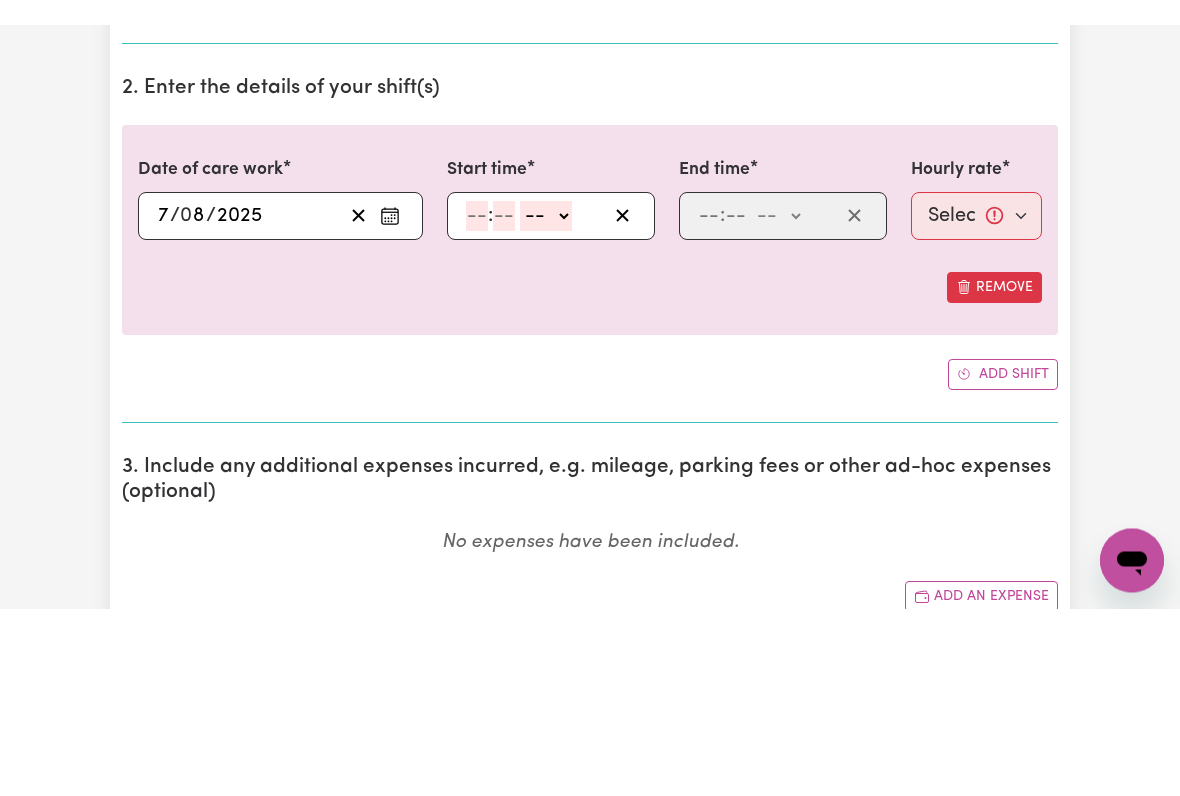 scroll, scrollTop: 564, scrollLeft: 0, axis: vertical 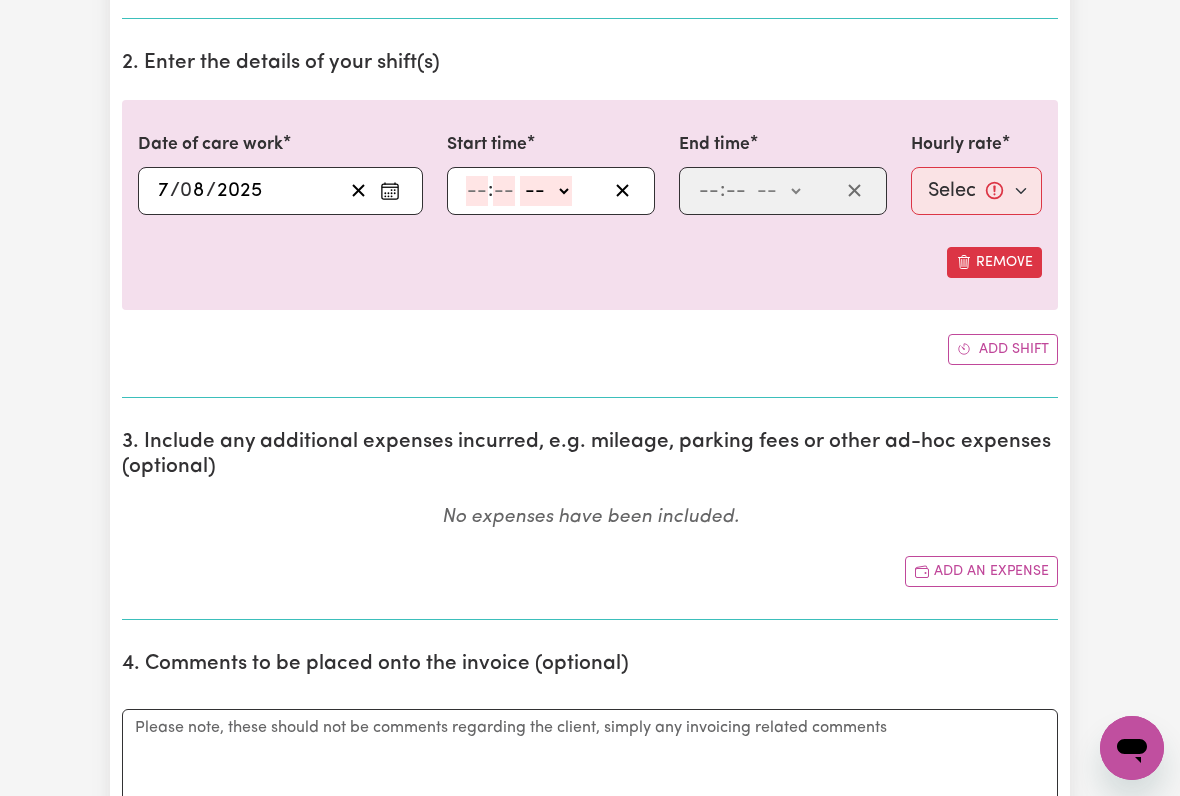 click 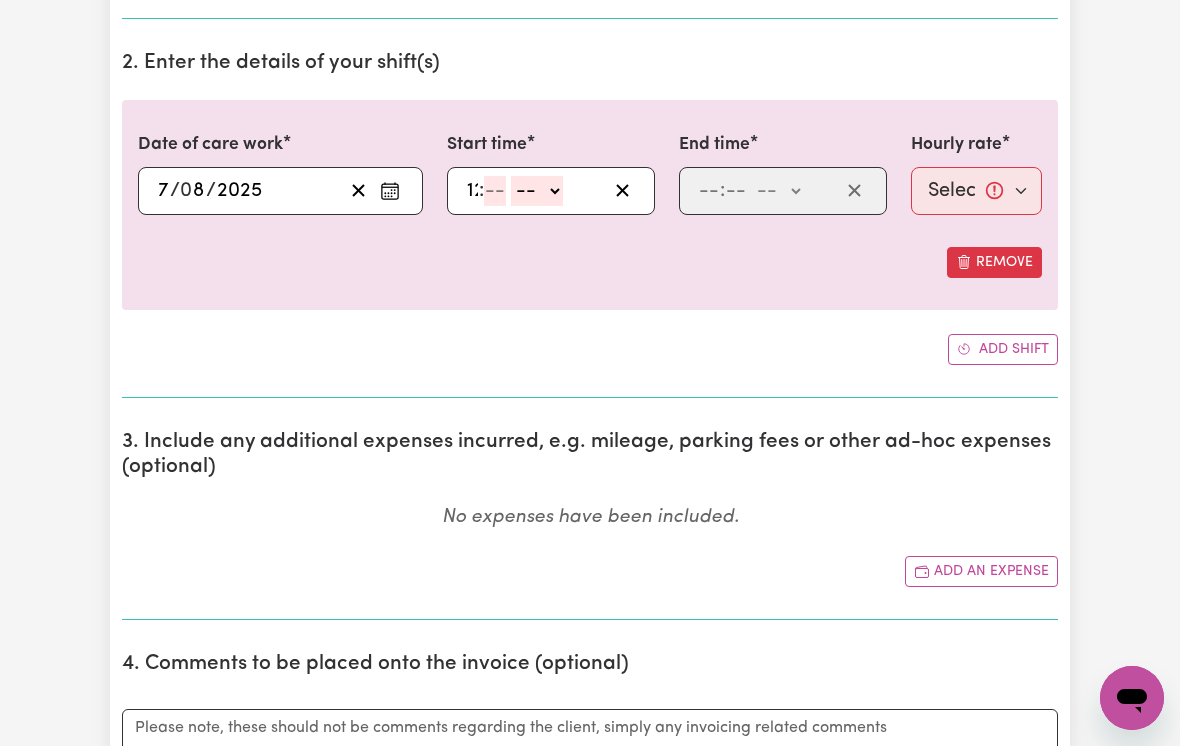 type on "12" 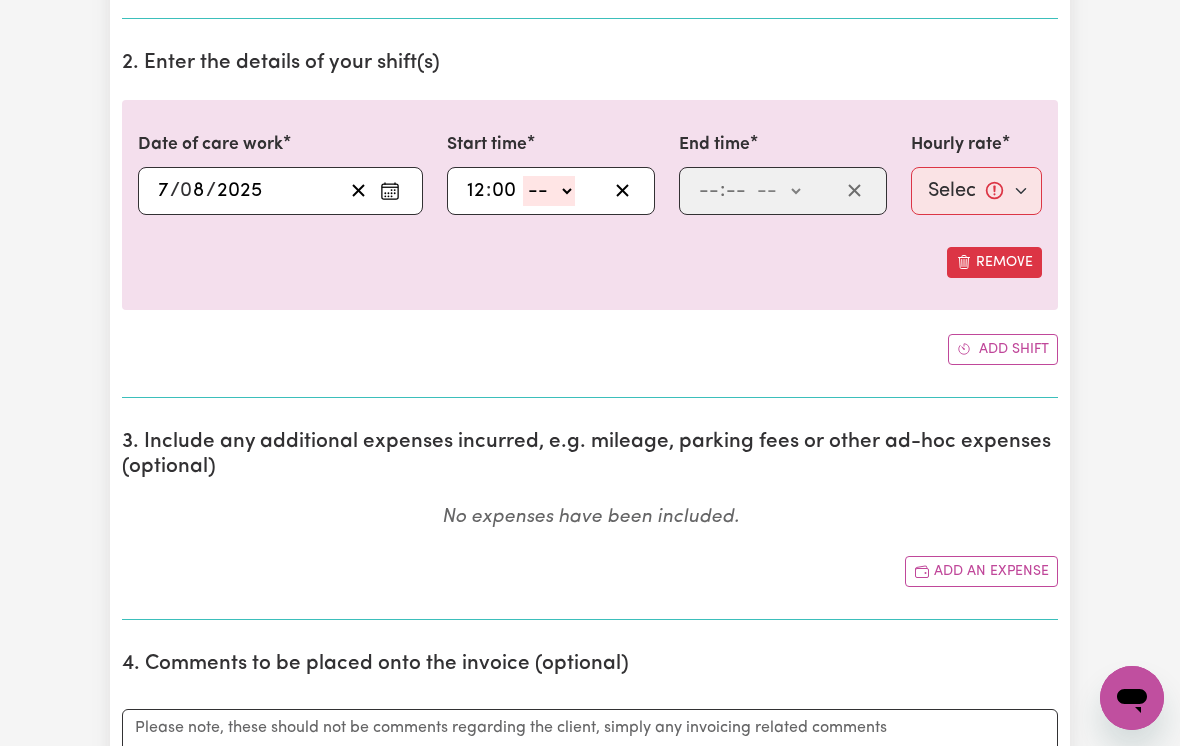 type on "00" 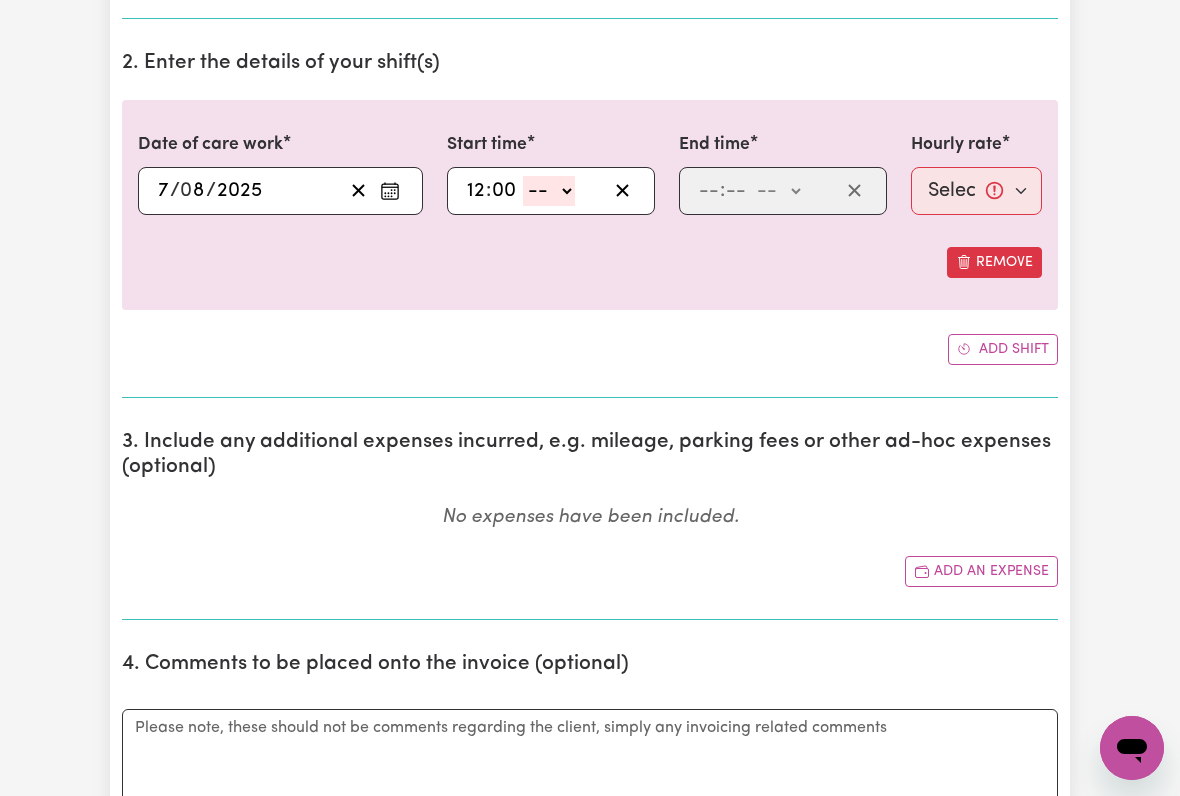 select on "pm" 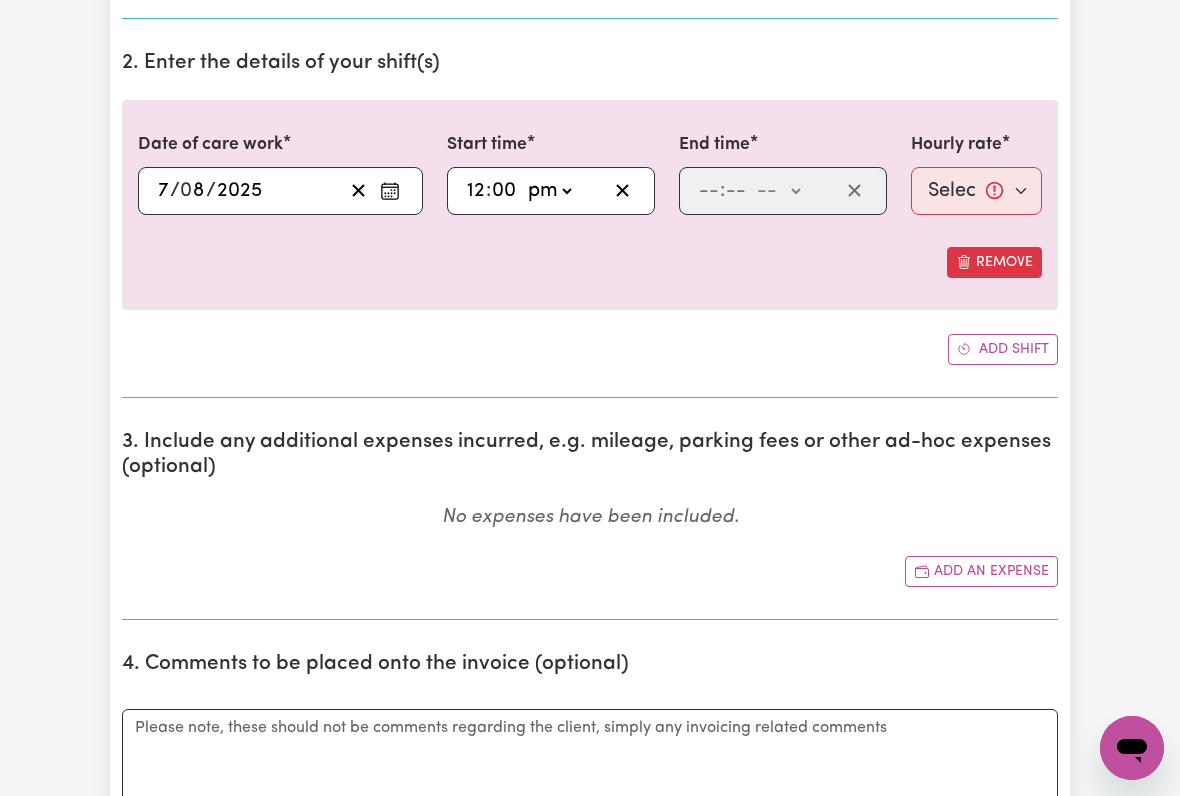 type on "12:00" 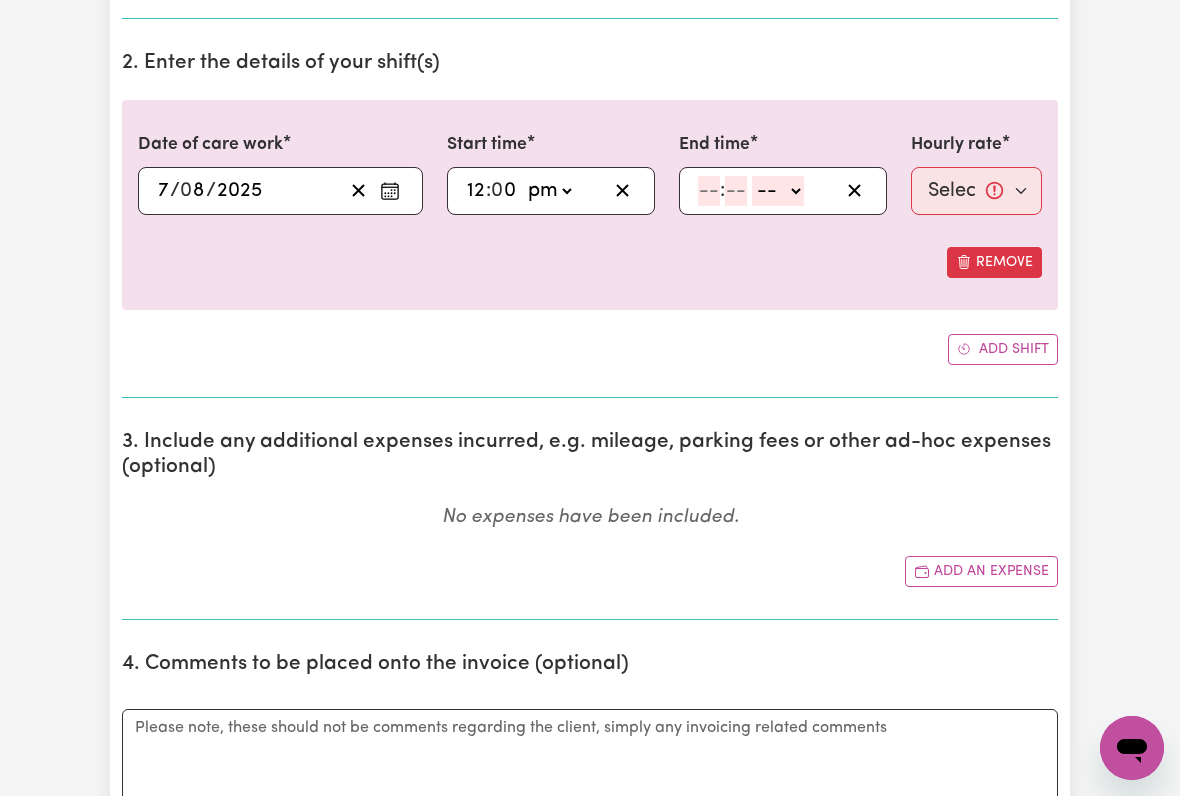 click 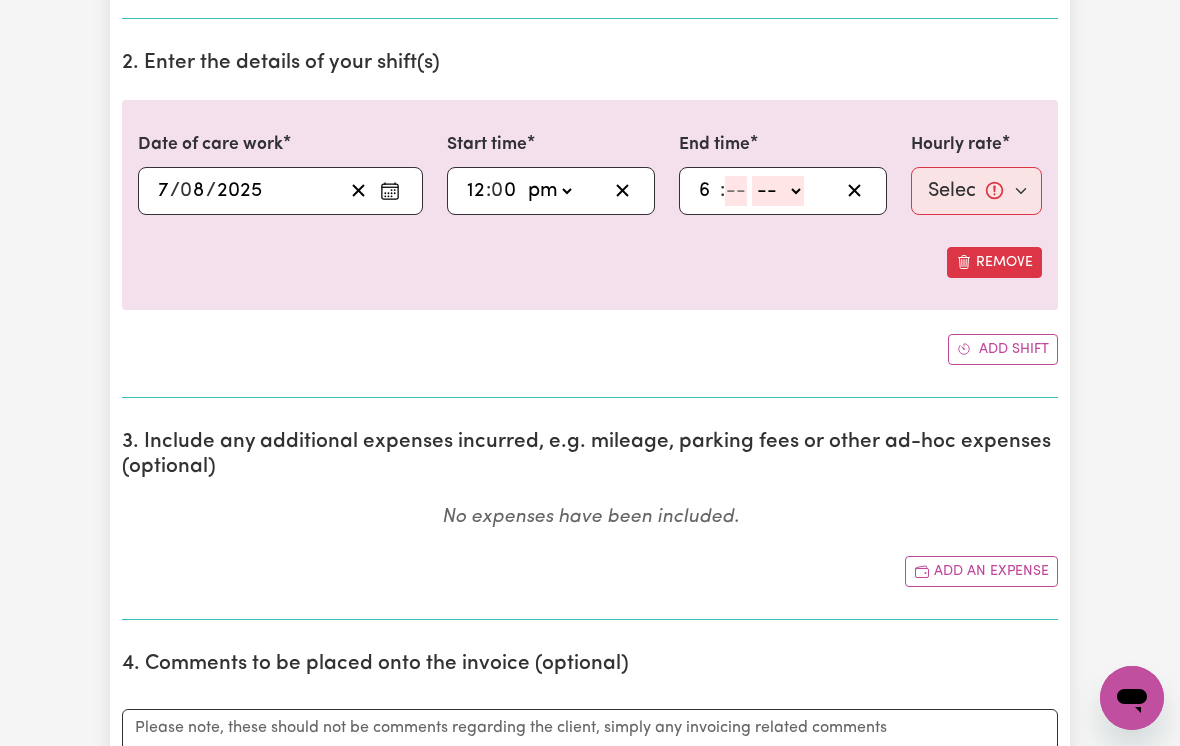 type on "6" 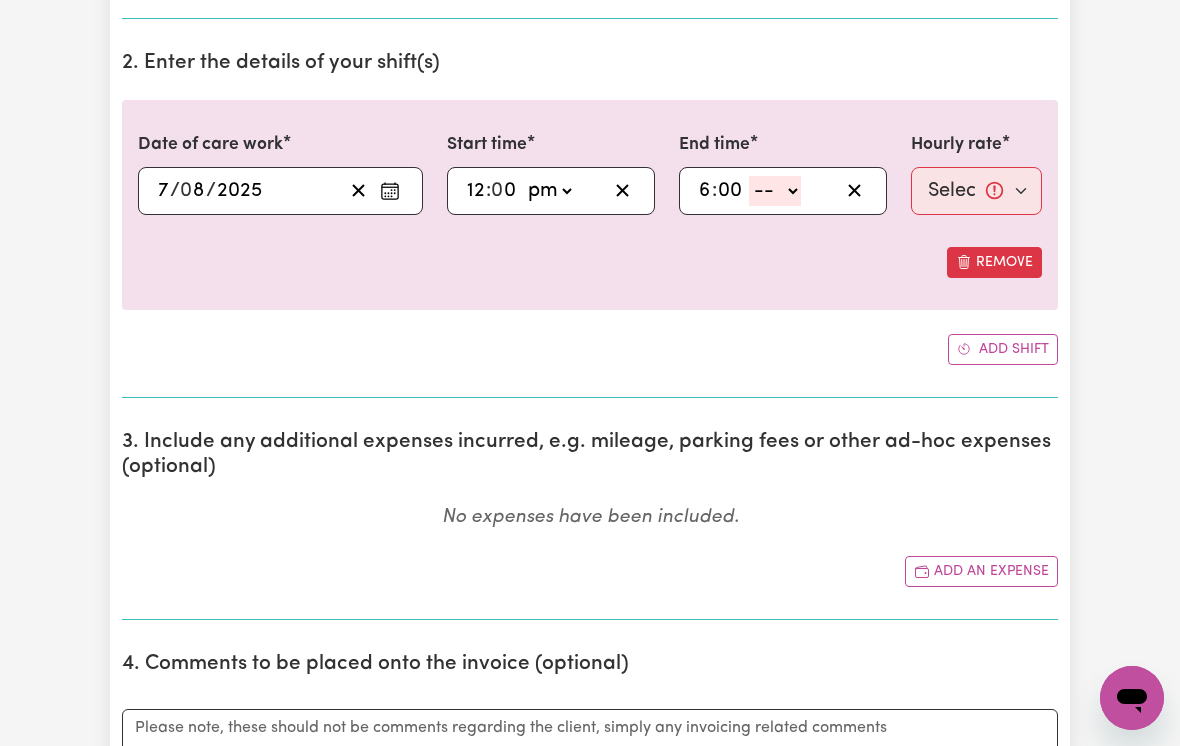 type on "00" 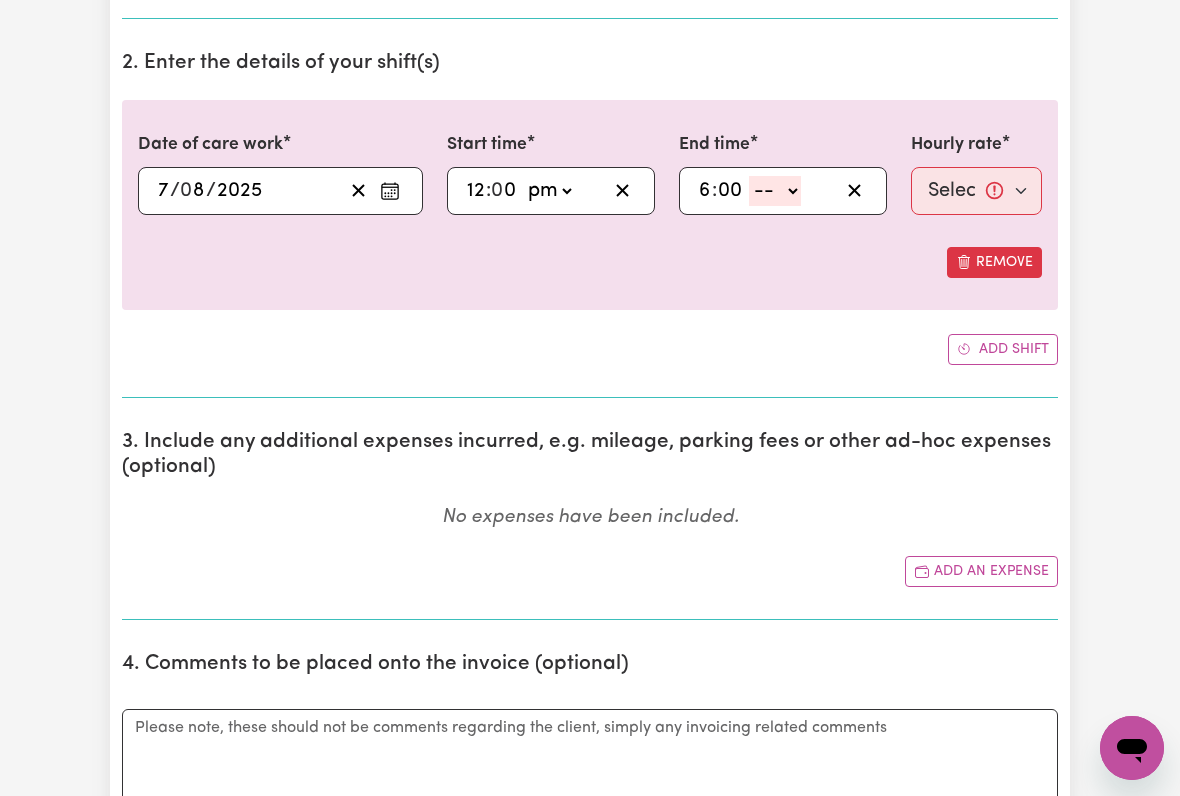 select on "pm" 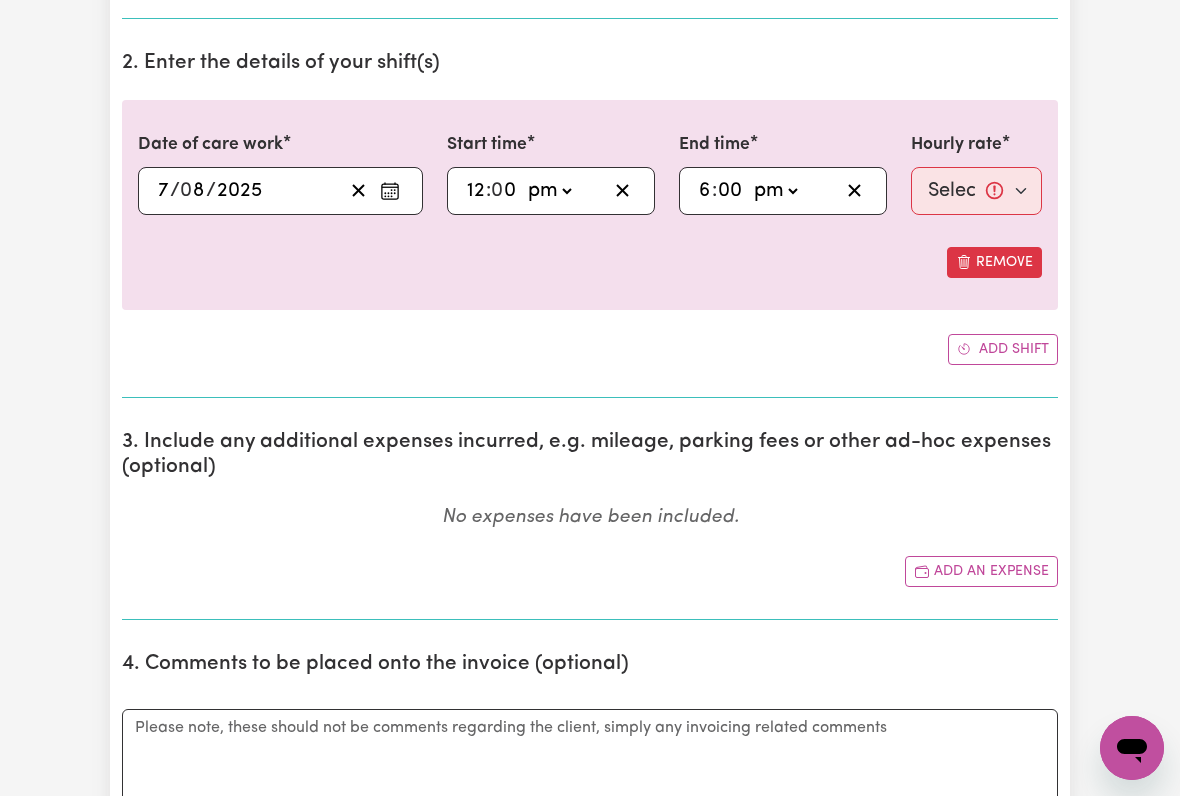 type on "18:00" 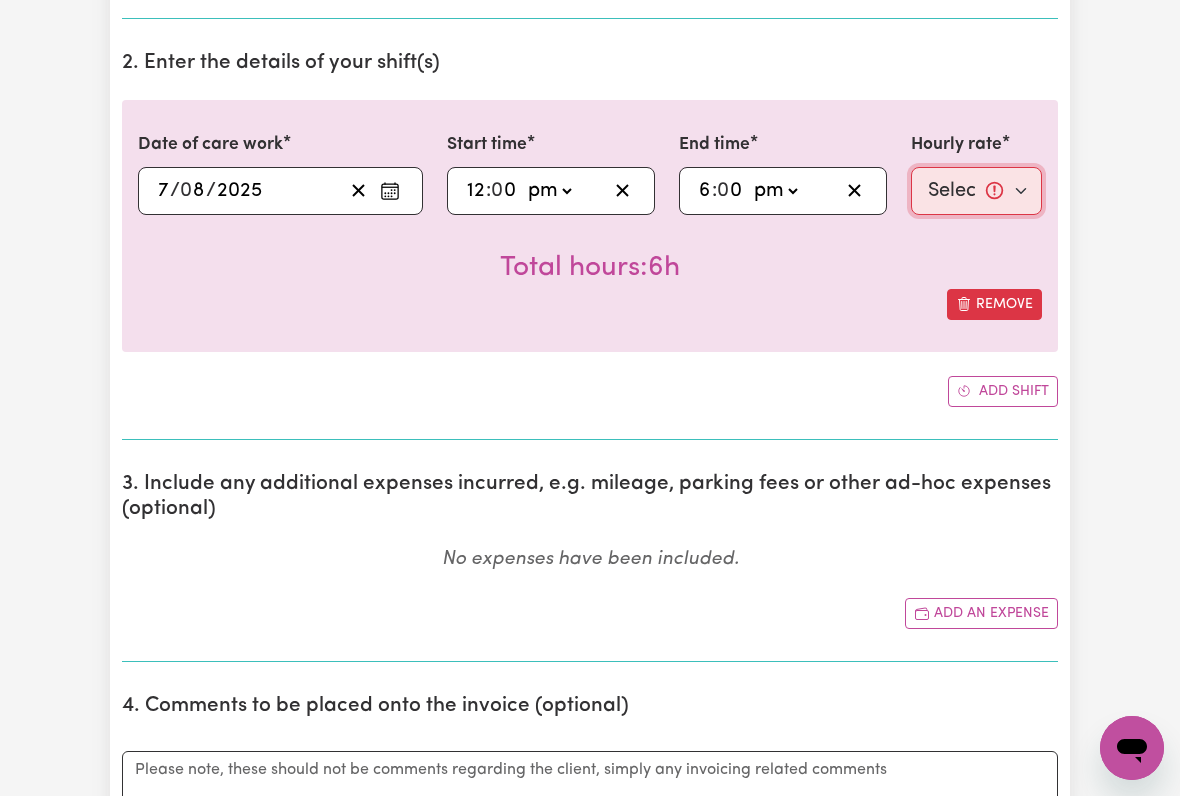 click on "Select rate... [PRICE] (Weekday) [PRICE] (Public Holiday) [PRICE] (Evening Care)" at bounding box center [976, 191] 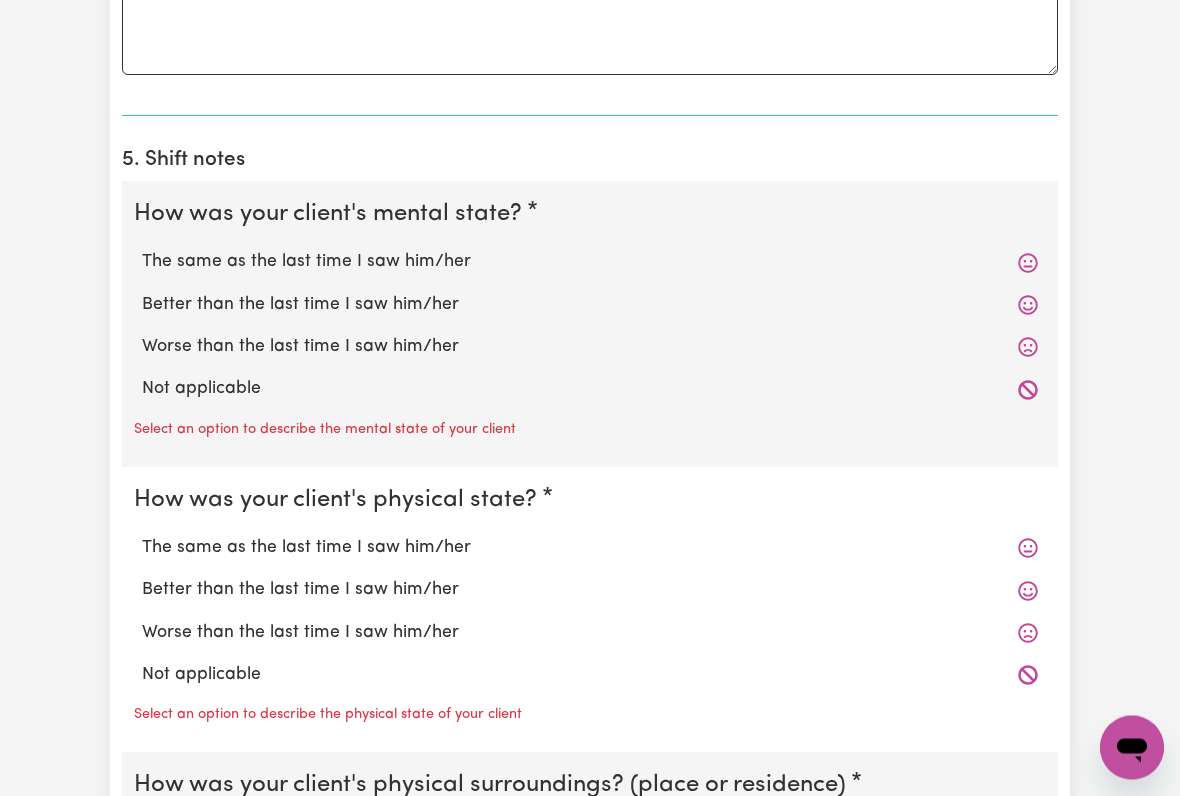 scroll, scrollTop: 1391, scrollLeft: 0, axis: vertical 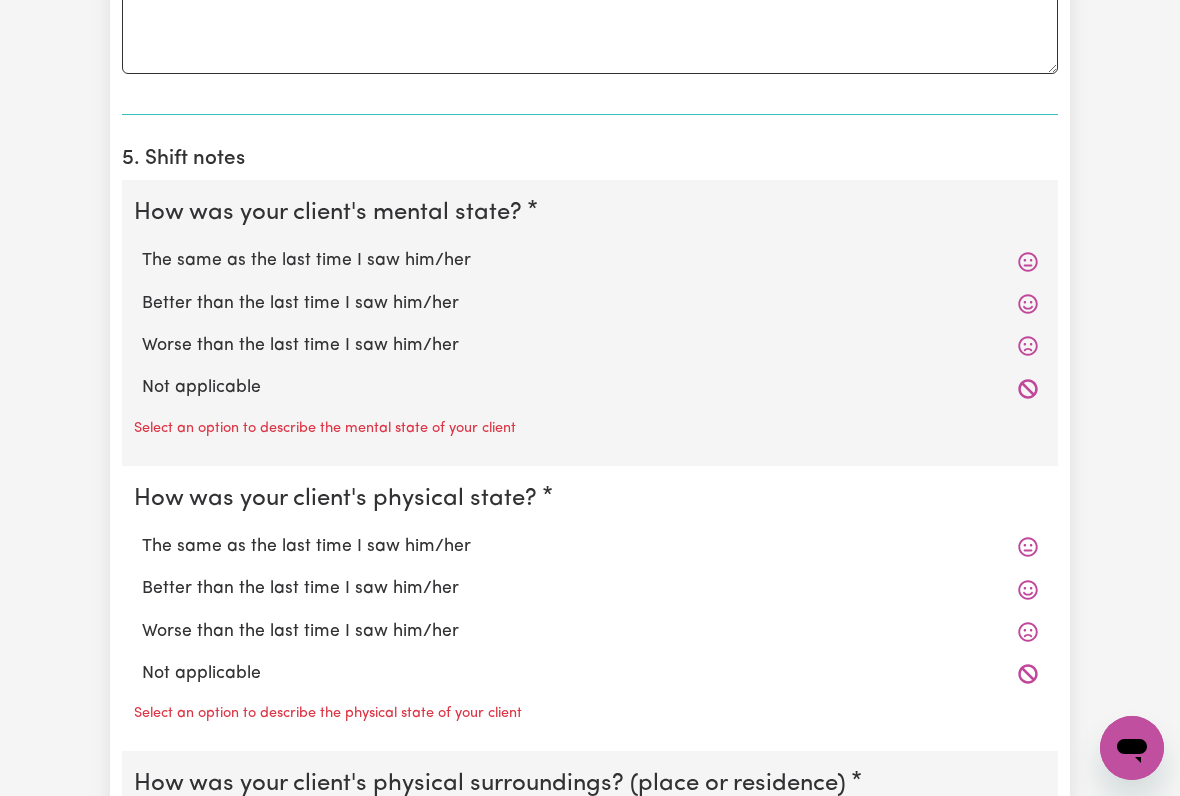 click on "The same as the last time I saw him/her" at bounding box center (590, 261) 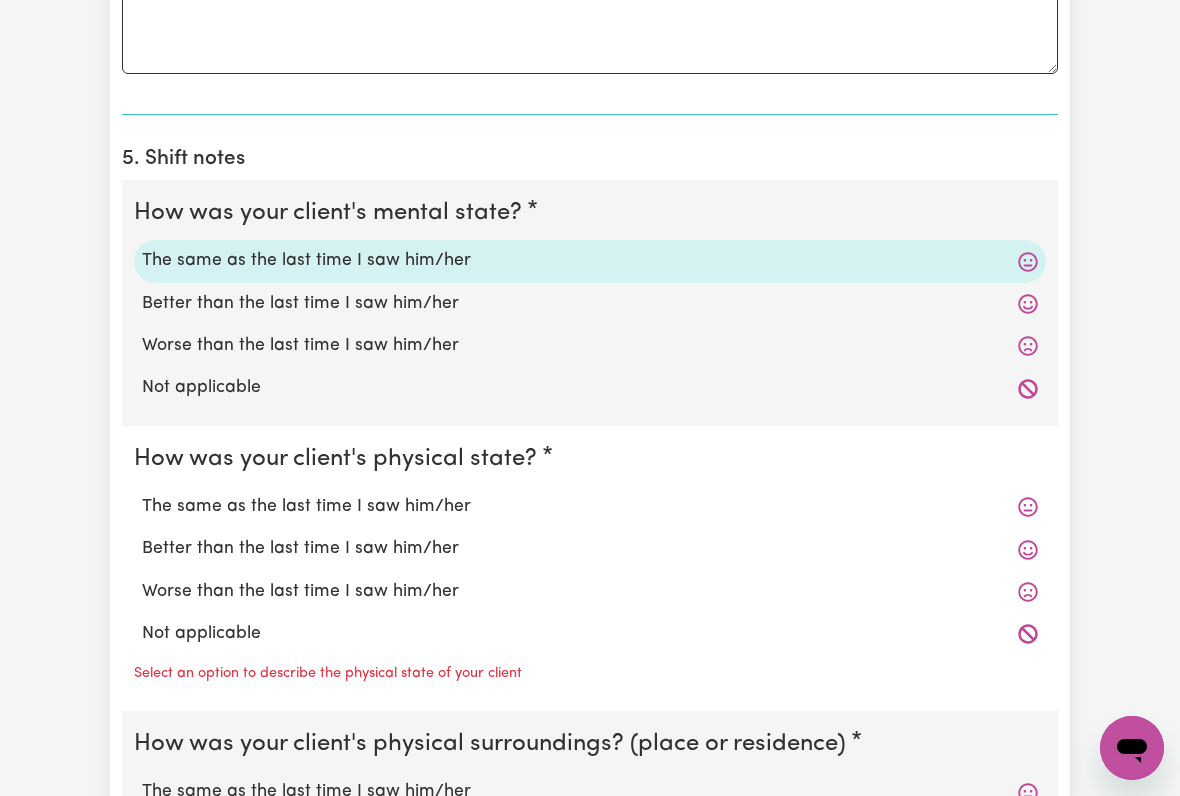 click on "The same as the last time I saw him/her" at bounding box center [590, 507] 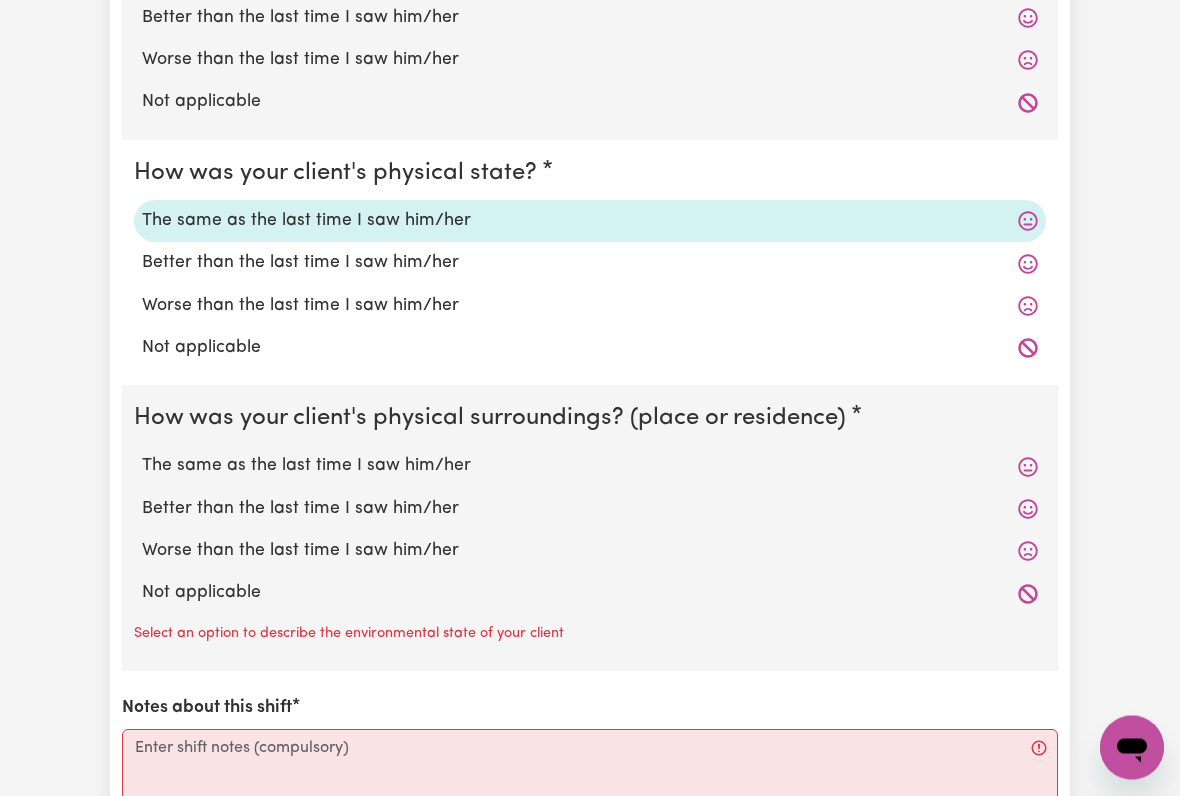 scroll, scrollTop: 1677, scrollLeft: 0, axis: vertical 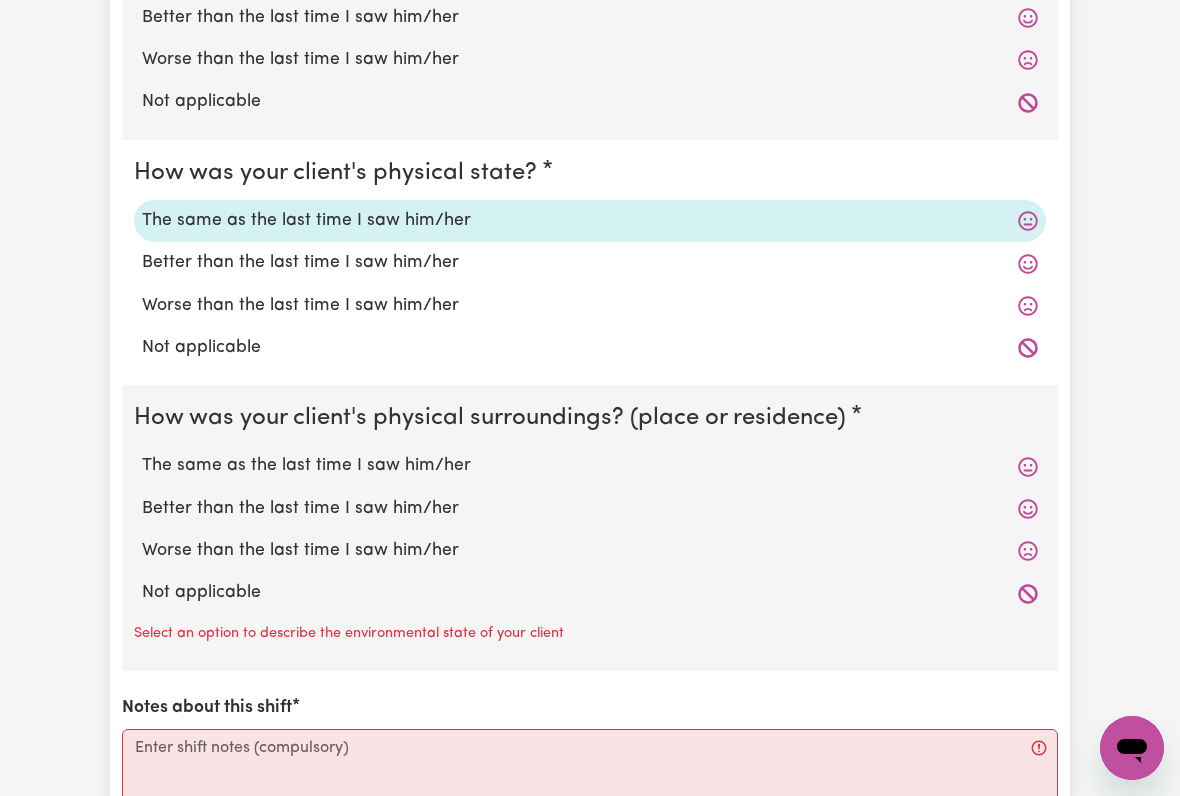 click on "The same as the last time I saw him/her" at bounding box center [590, 466] 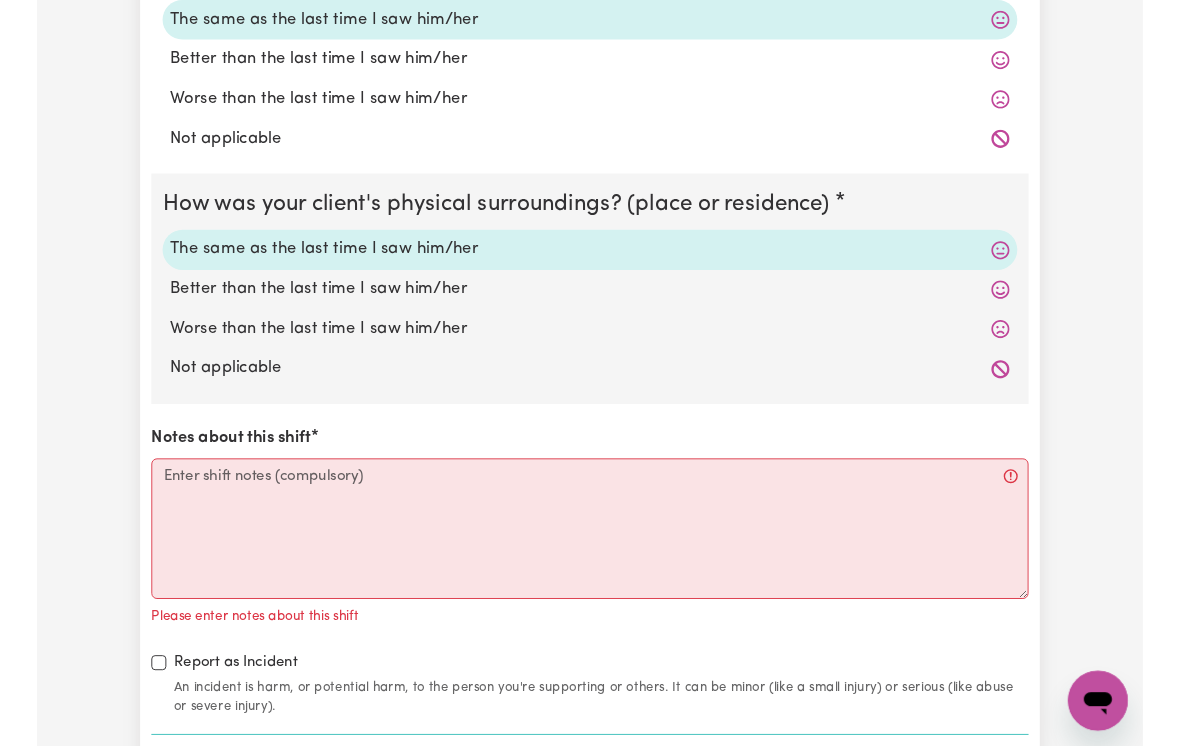 scroll, scrollTop: 1968, scrollLeft: 0, axis: vertical 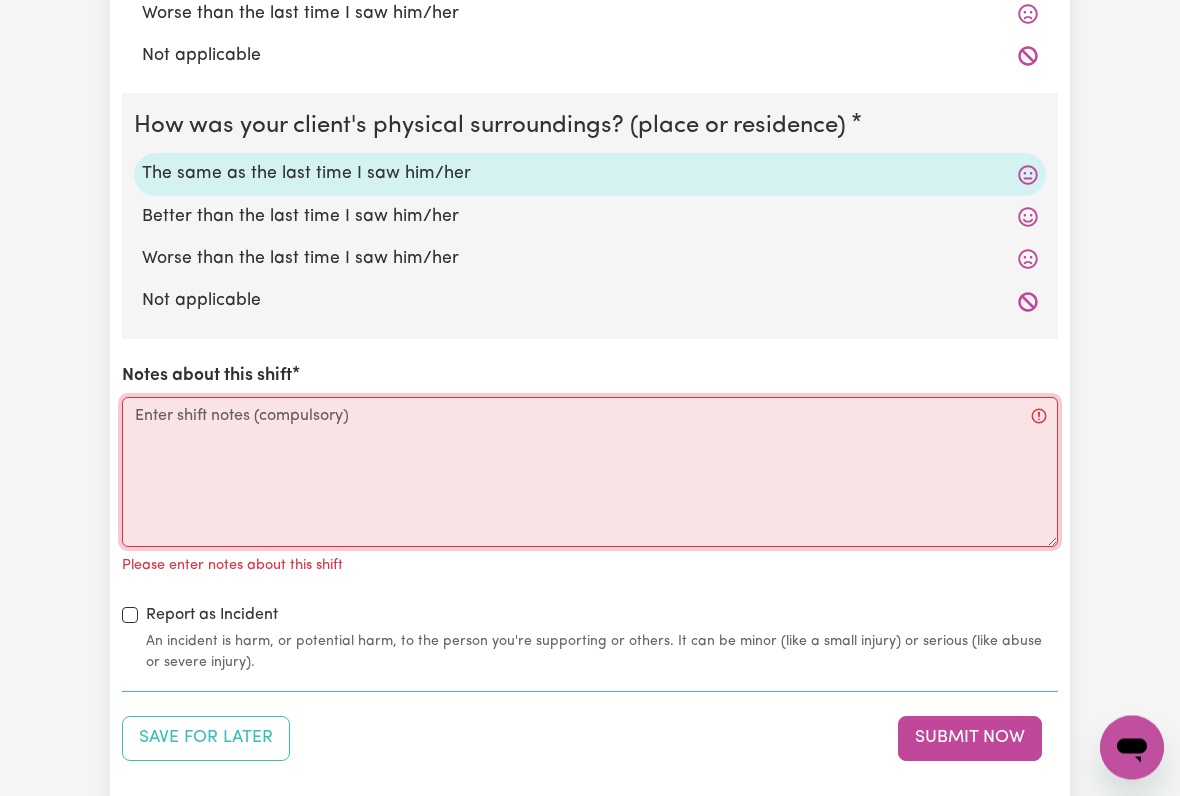 click on "Notes about this shift" at bounding box center [590, 473] 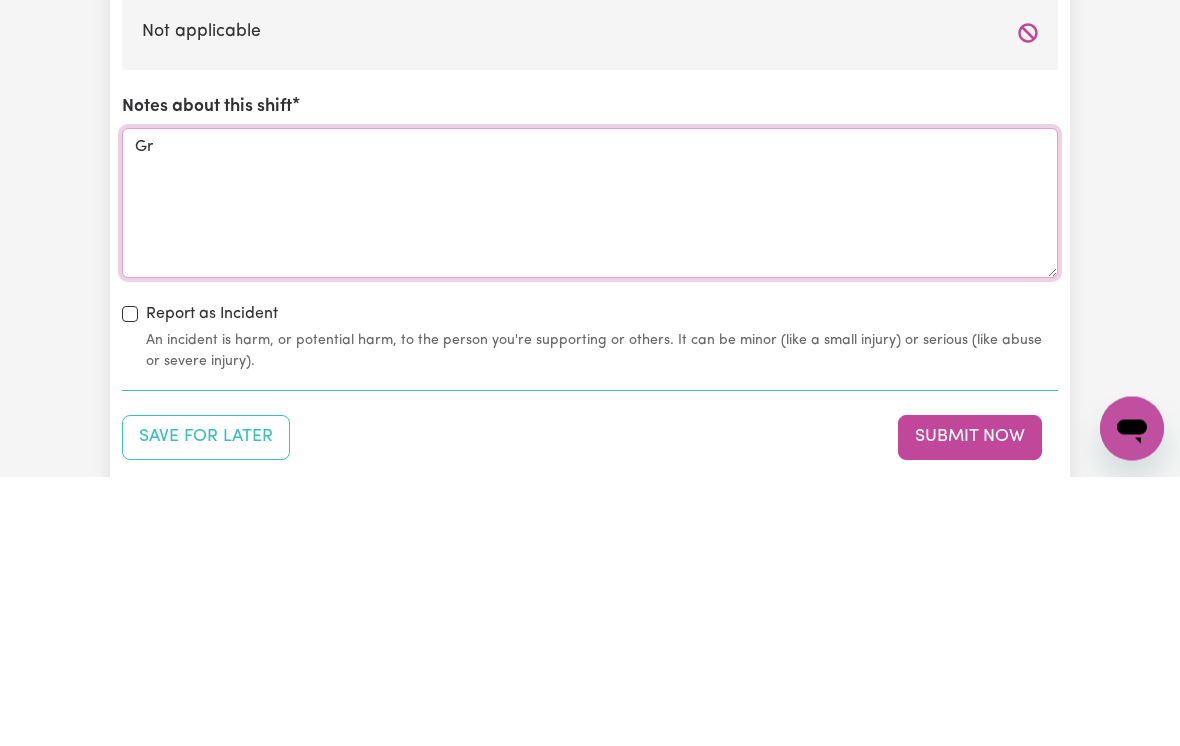 type on "G" 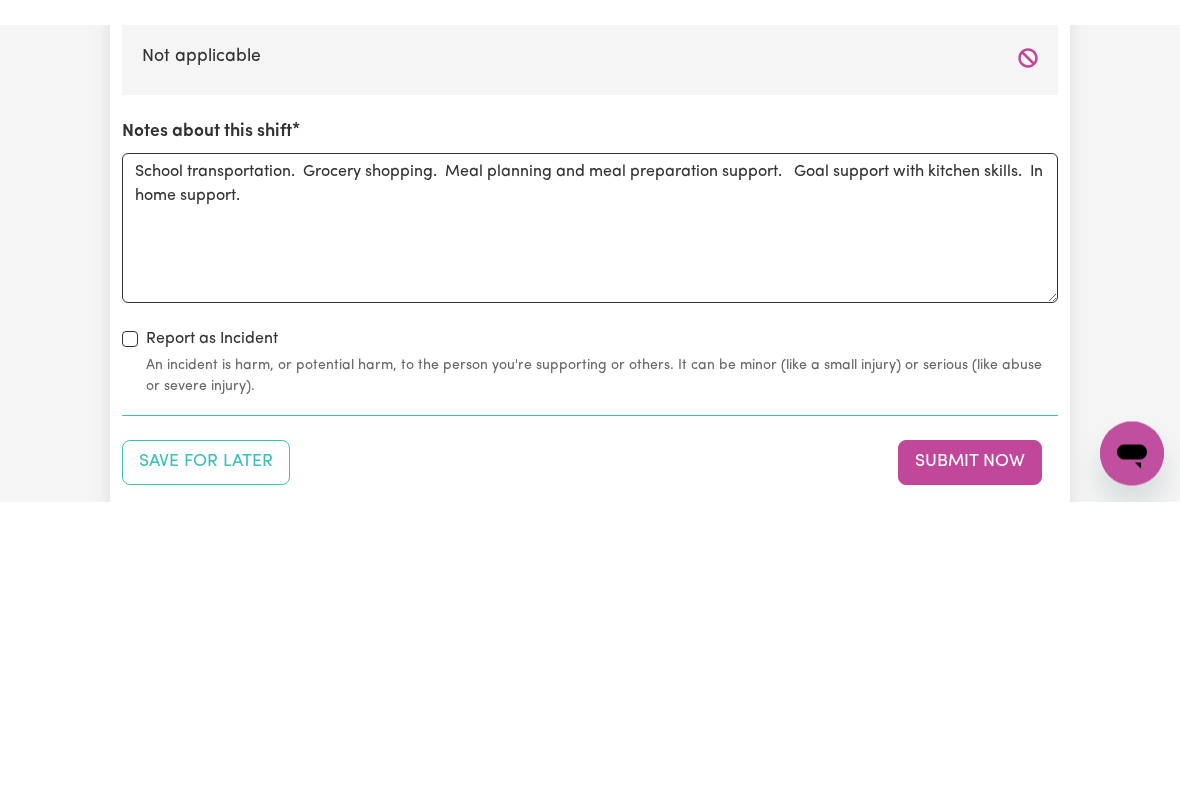 scroll, scrollTop: 2238, scrollLeft: 0, axis: vertical 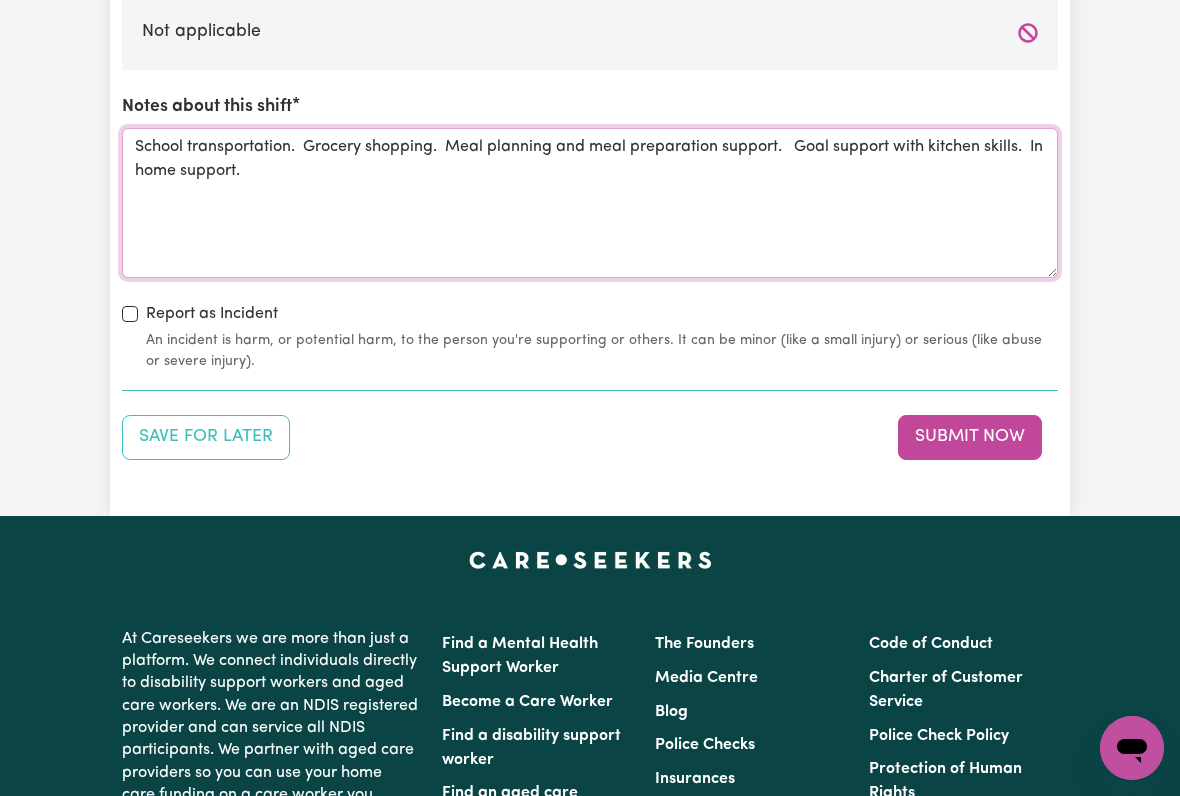type on "School transportation.  Grocery shopping.  Meal planning and meal preparation support.   Goal support with kitchen skills.  In home support." 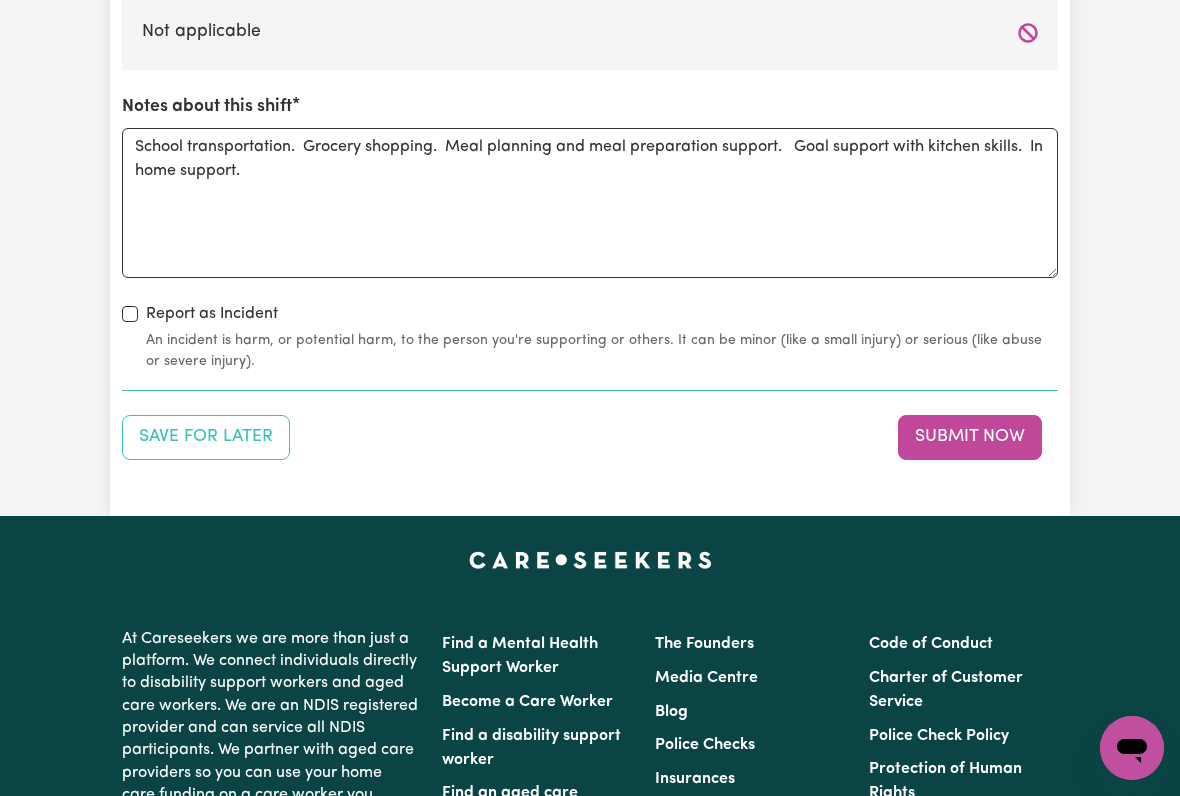 click on "Submit Now" at bounding box center (970, 437) 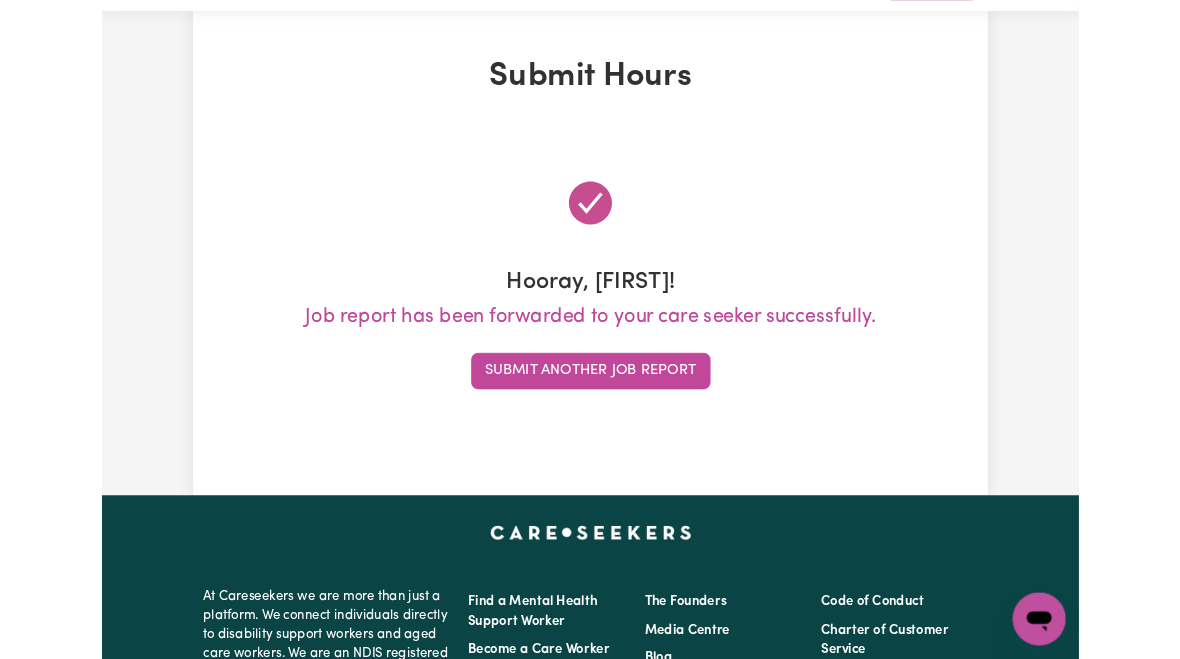 scroll, scrollTop: 0, scrollLeft: 0, axis: both 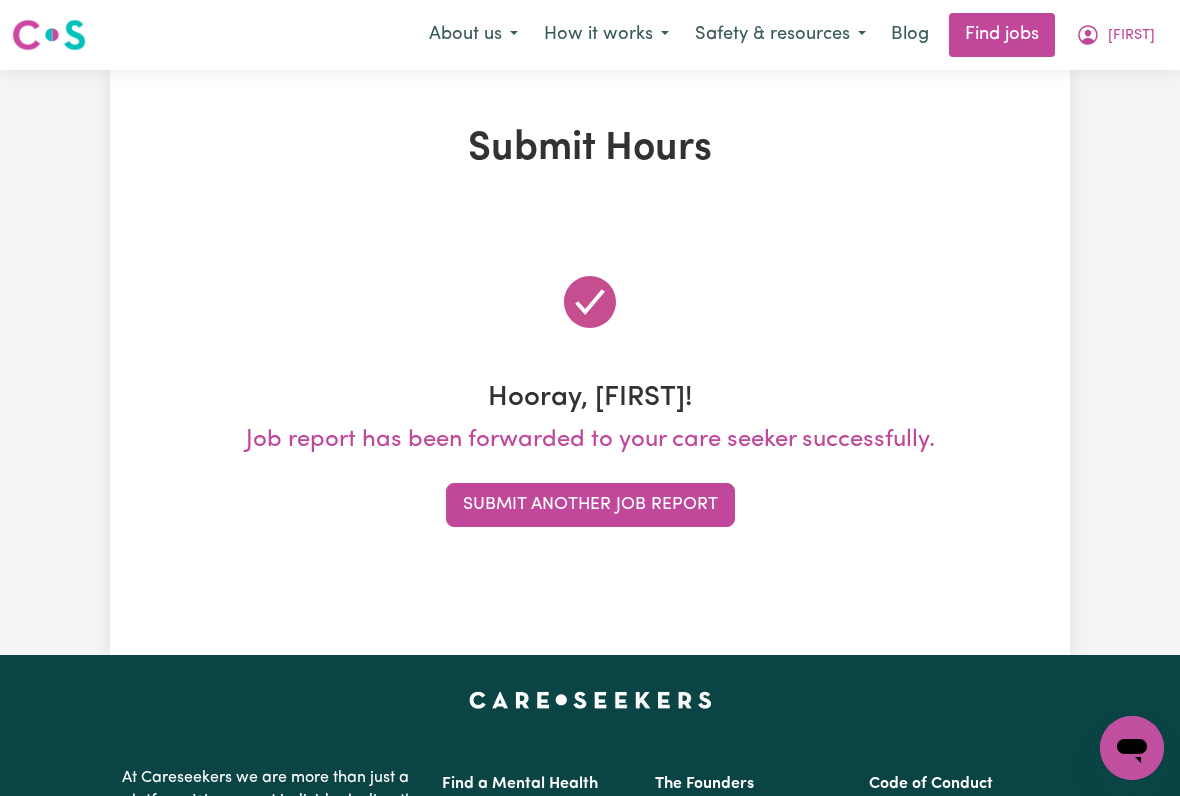 click on "[FIRST]" at bounding box center [1131, 36] 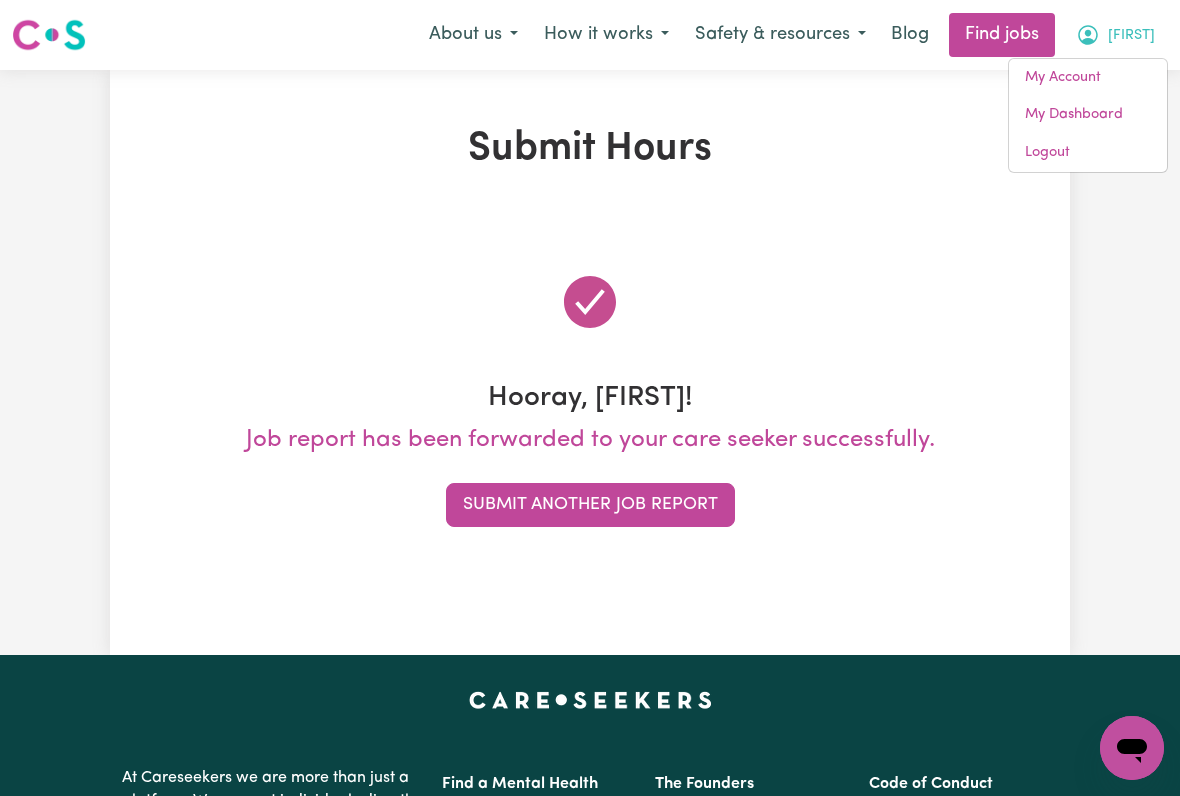 click on "My Dashboard" at bounding box center [1088, 115] 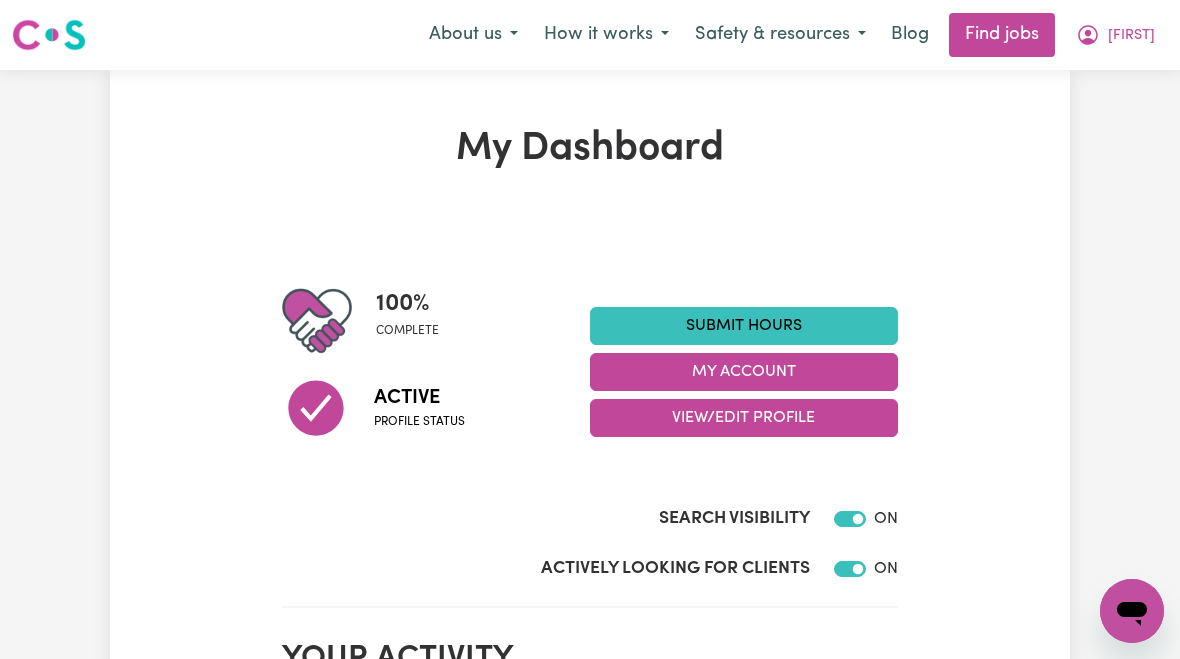 click on "[FIRST]" at bounding box center [1131, 36] 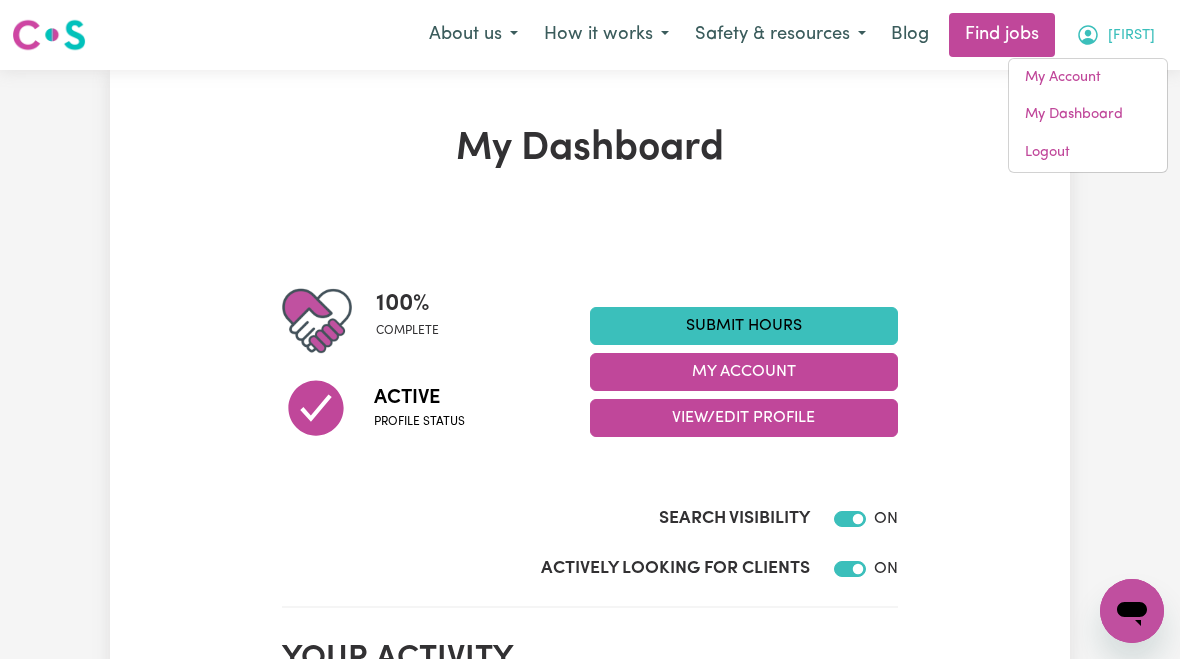 click on "My Account" at bounding box center (1088, 78) 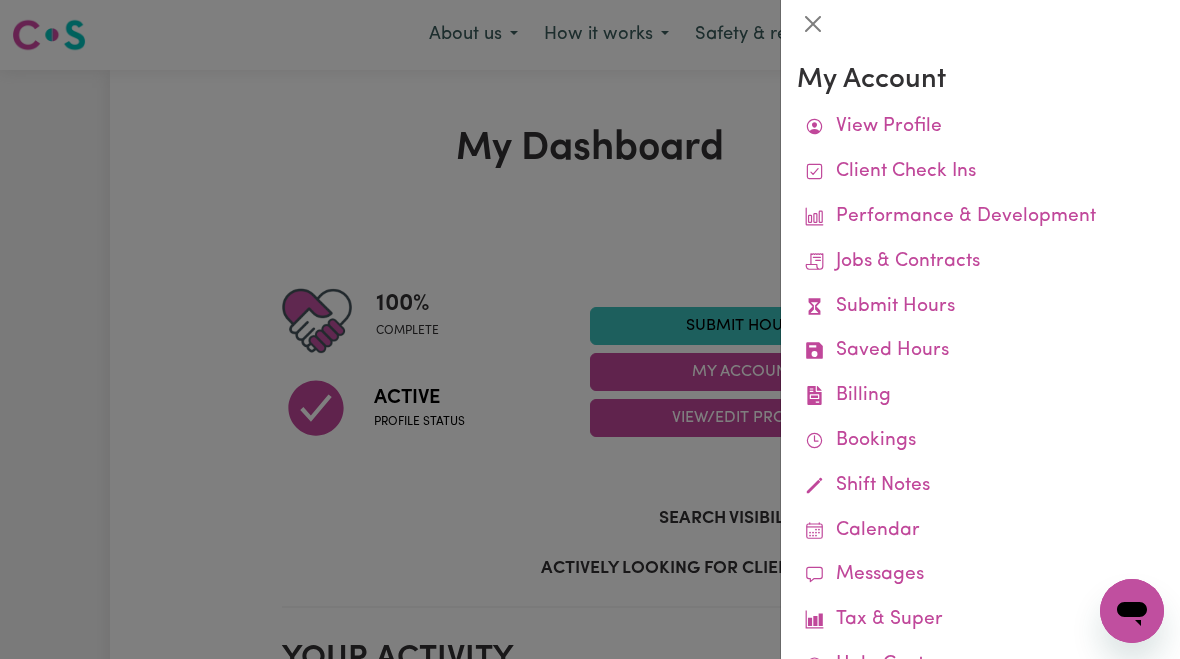 click on "Job Reports" at bounding box center (0, 0) 